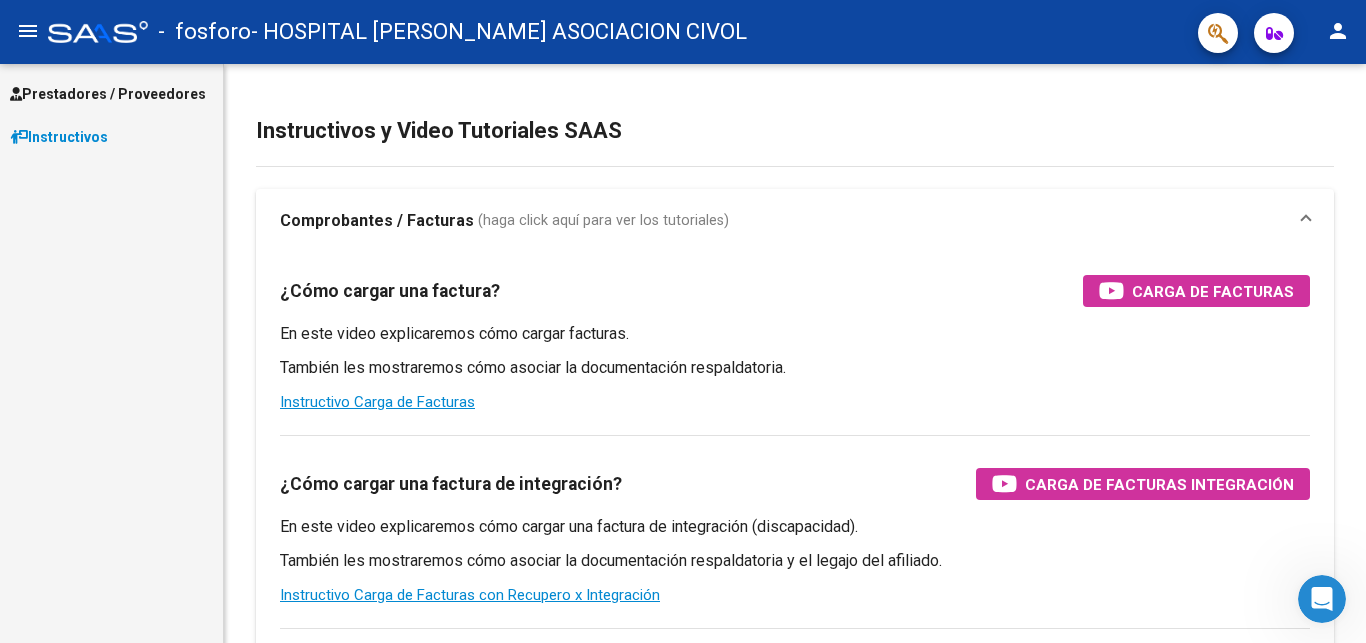 scroll, scrollTop: 0, scrollLeft: 0, axis: both 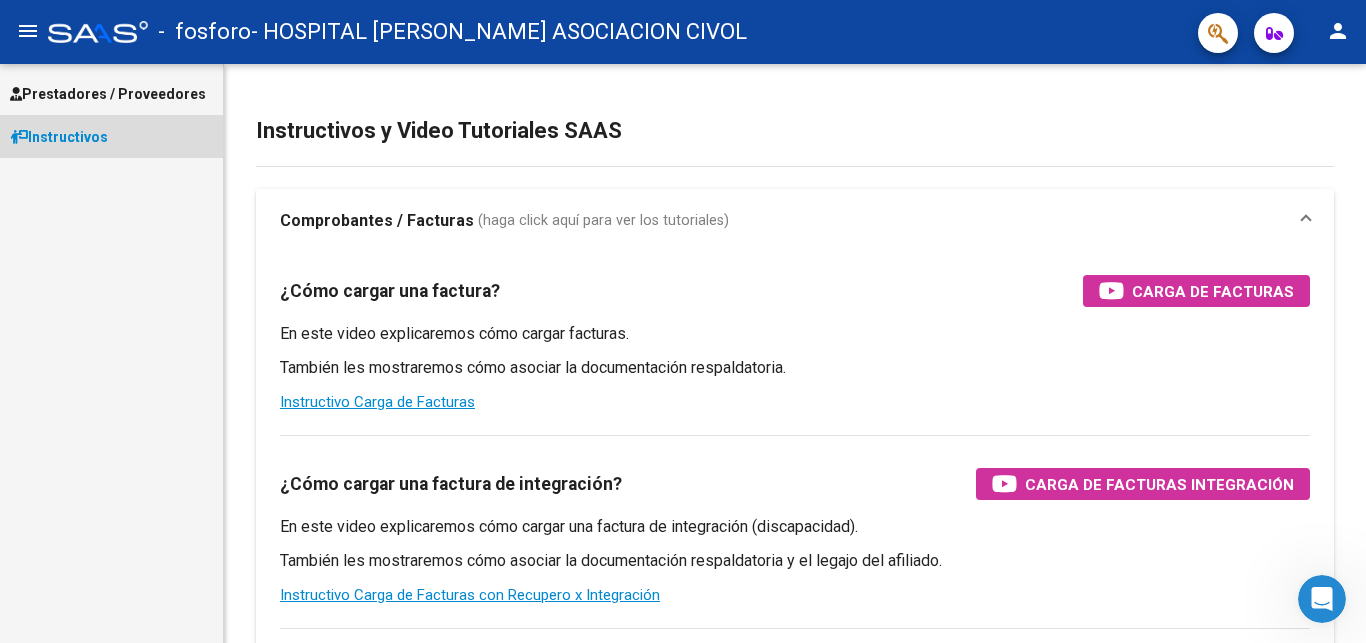 click on "Instructivos" at bounding box center (59, 137) 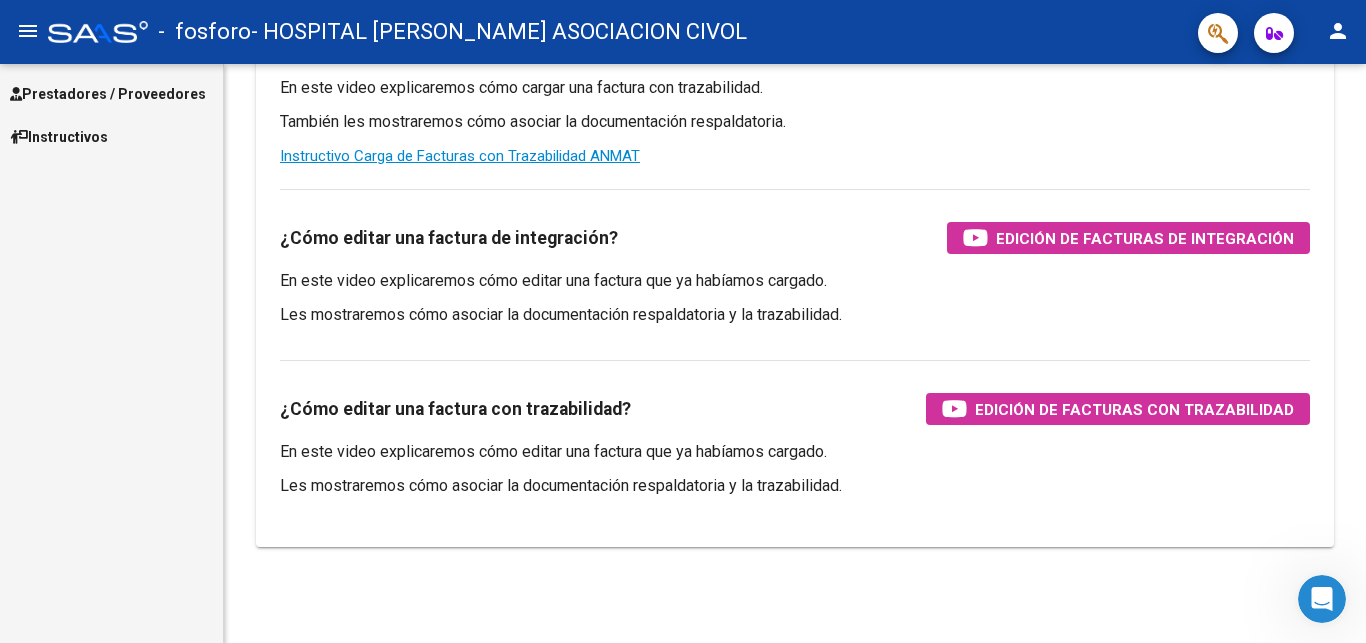 scroll, scrollTop: 0, scrollLeft: 0, axis: both 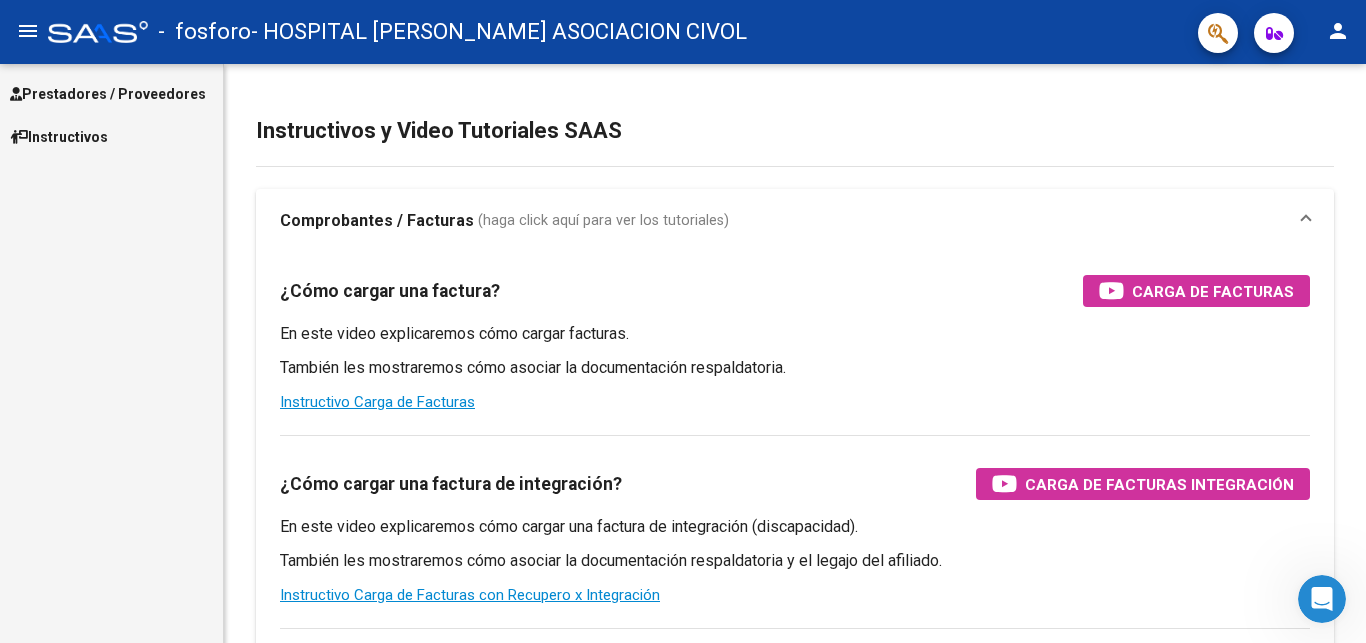 click on "menu" 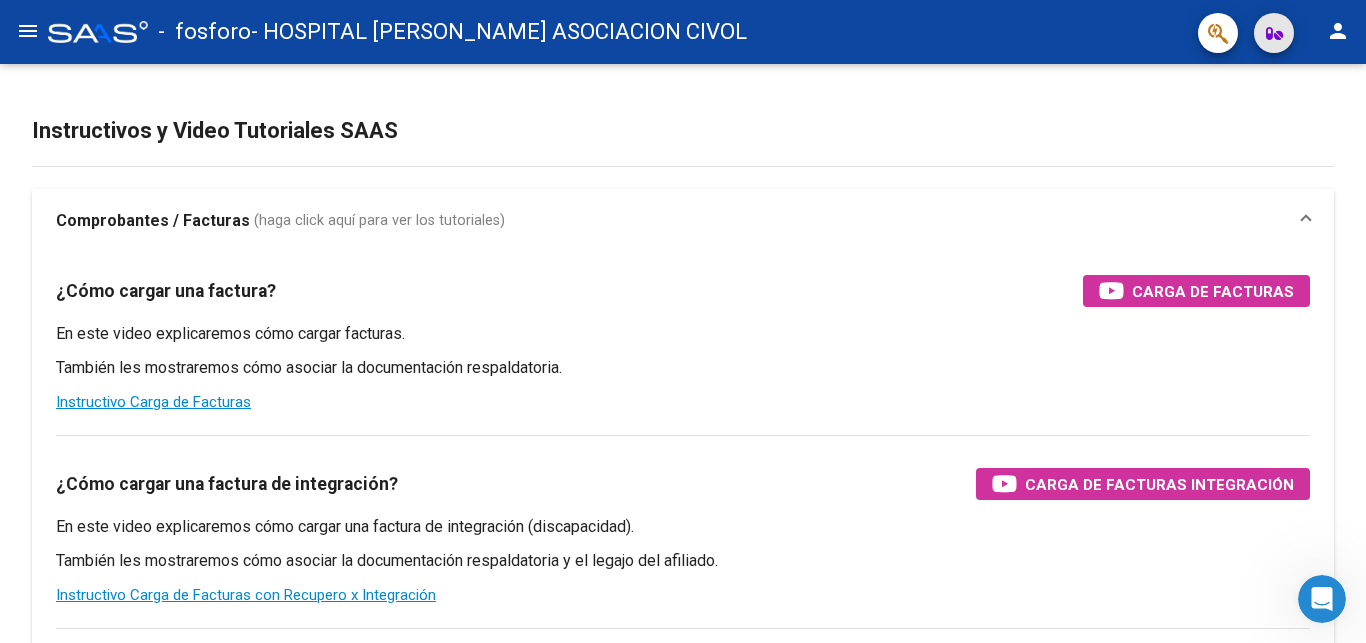 click 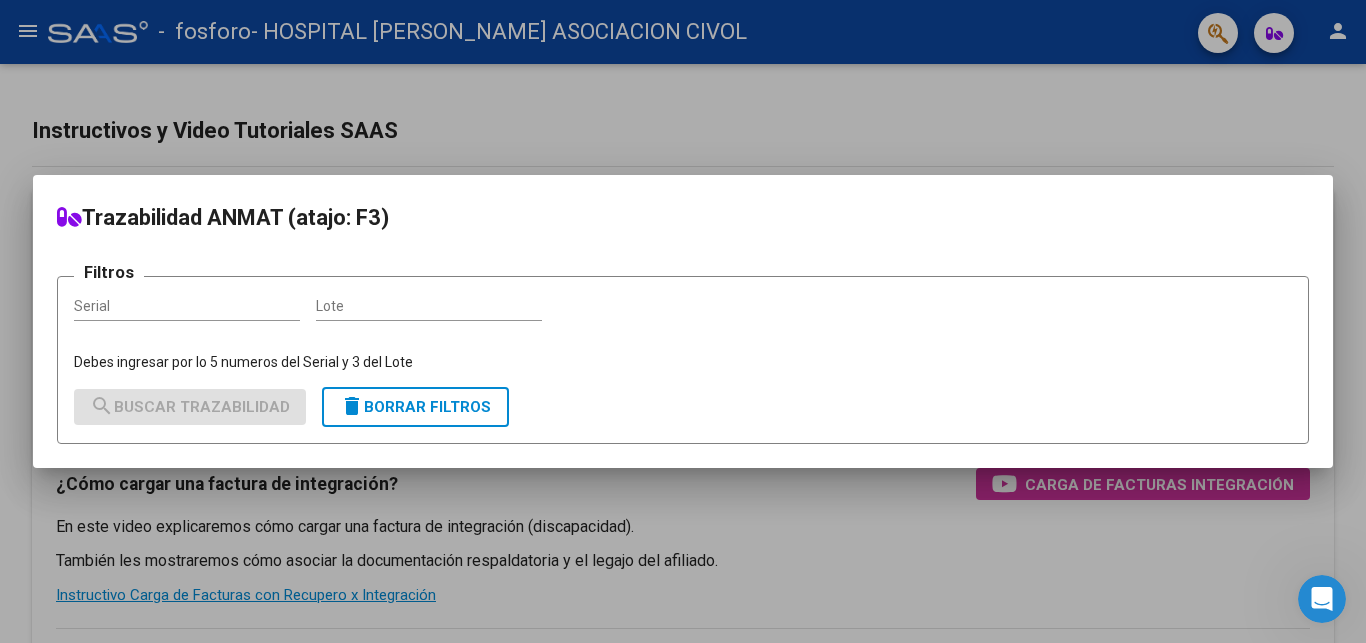 click at bounding box center [683, 321] 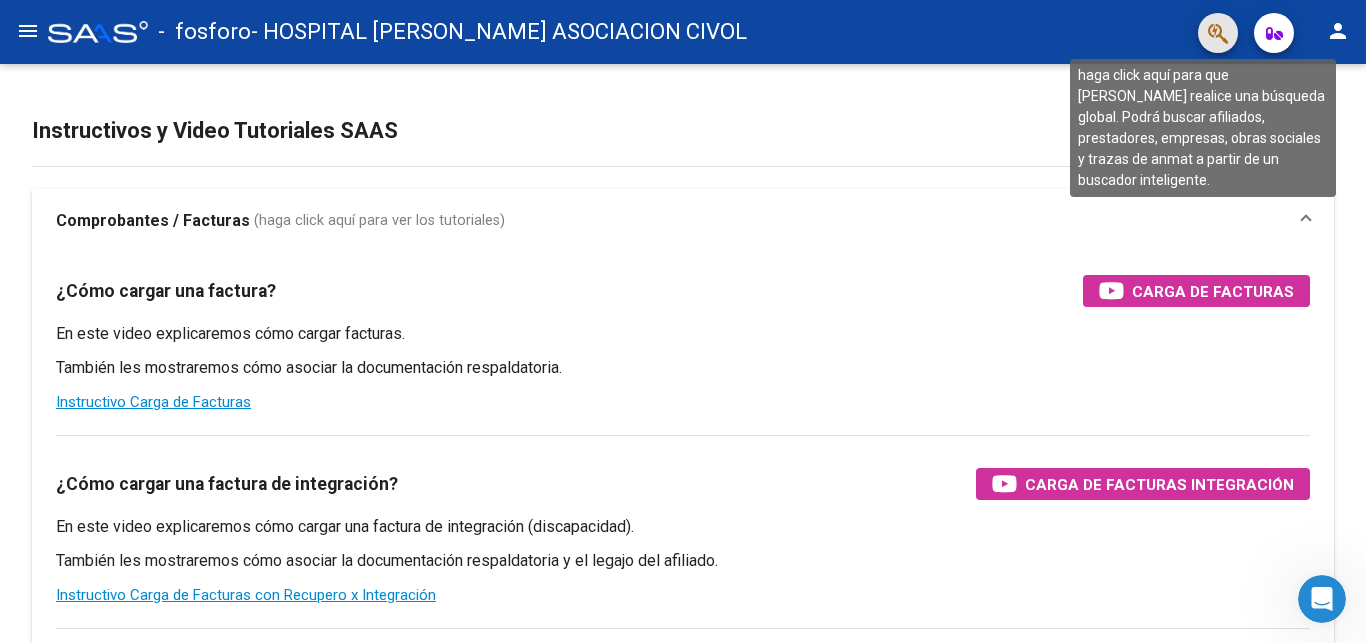 click 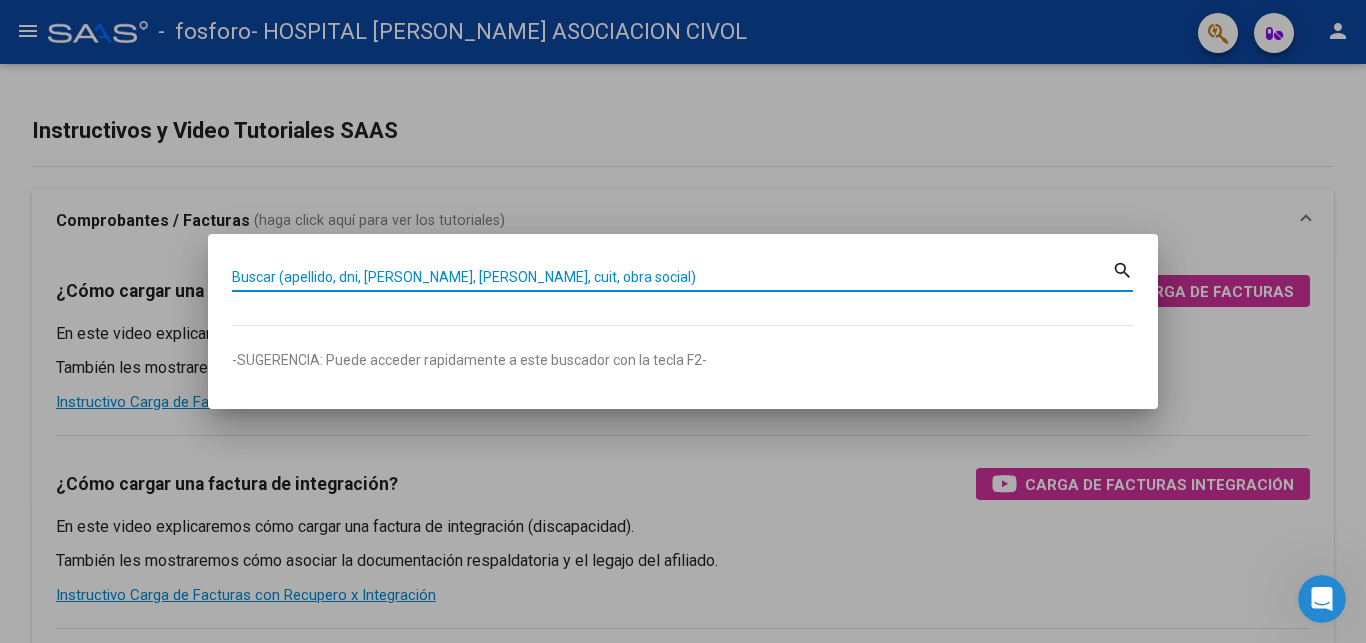 click at bounding box center (683, 321) 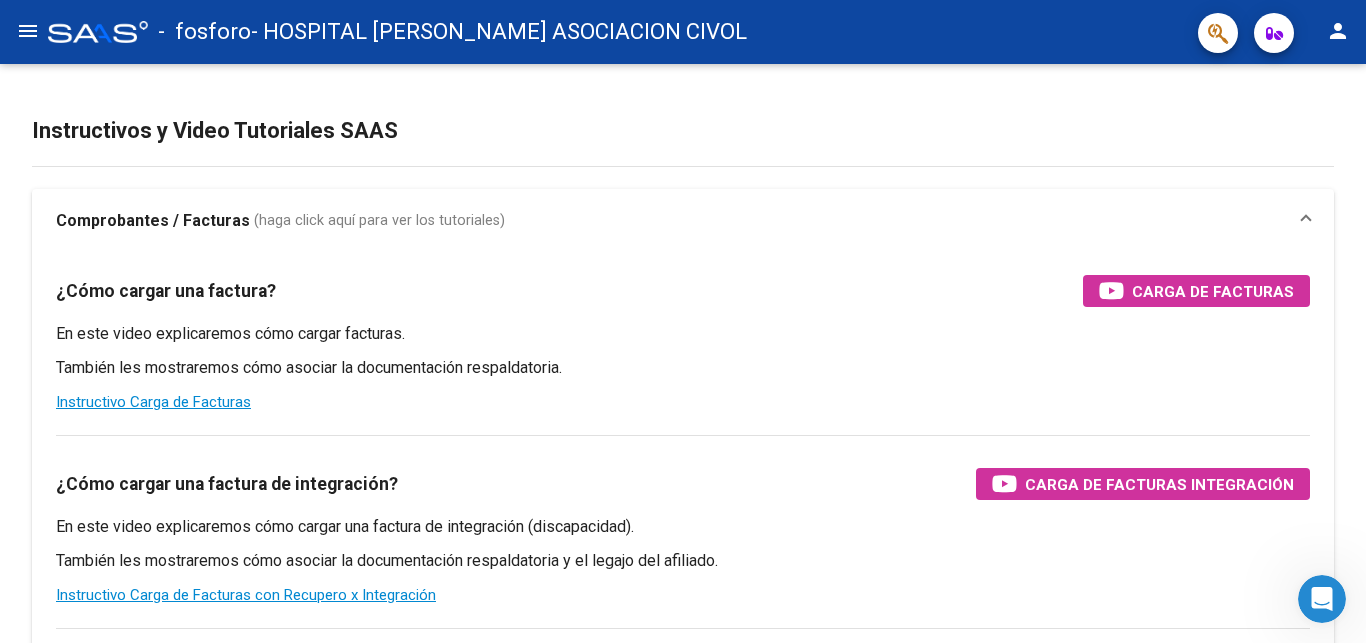 click on "person" 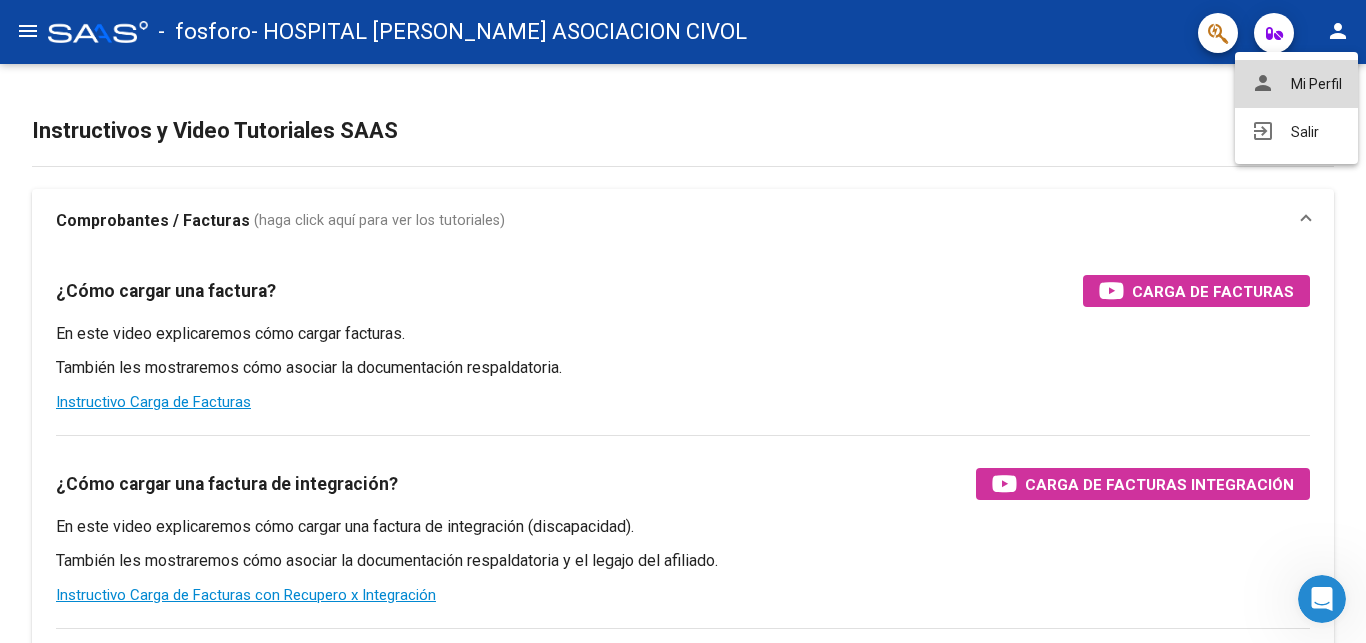 click on "person  Mi Perfil" at bounding box center (1296, 84) 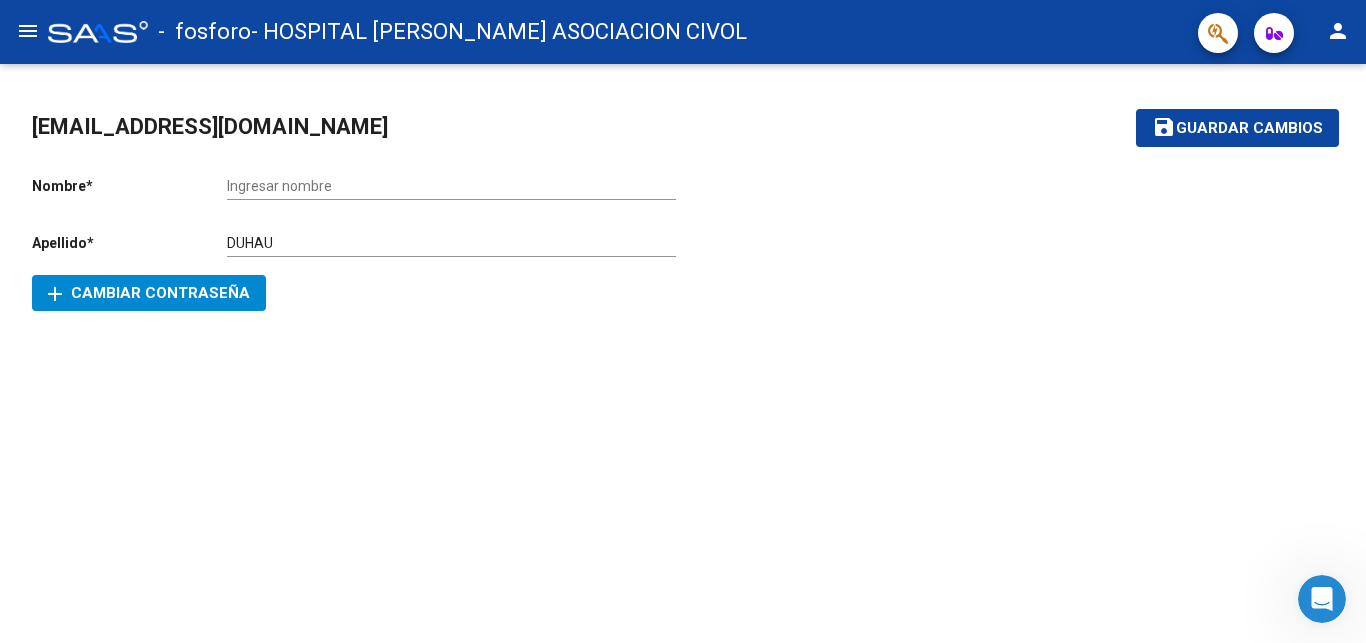 click on "menu" 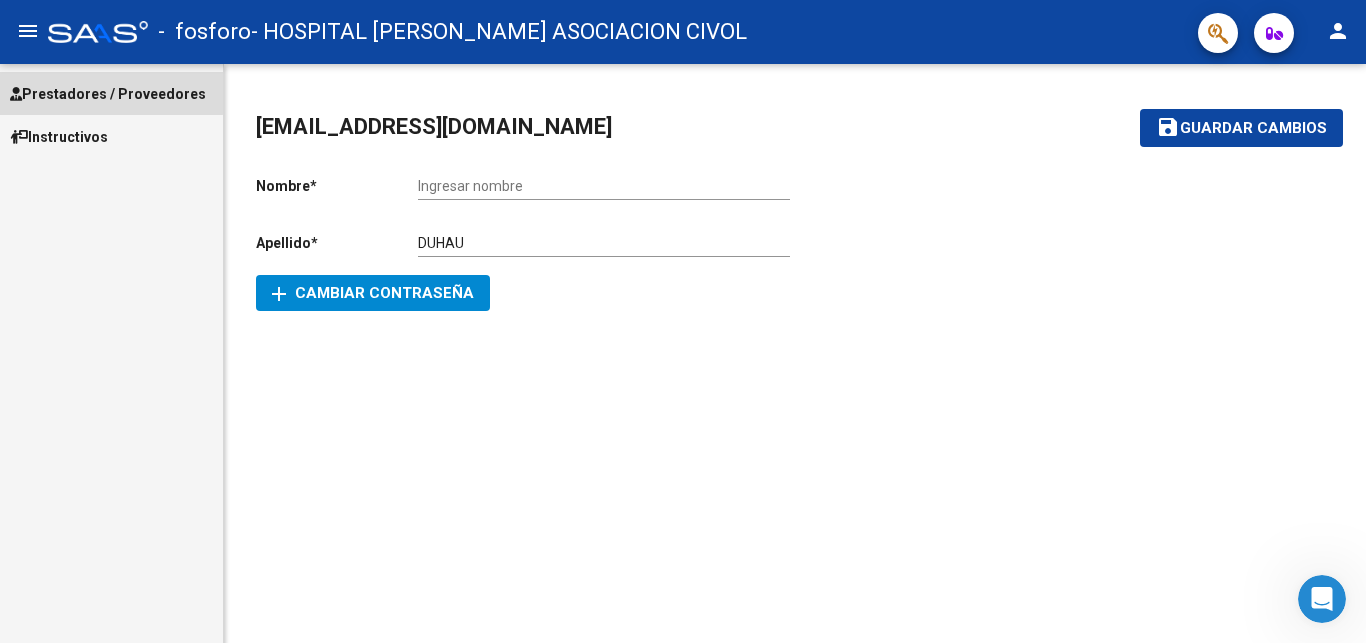 click on "Prestadores / Proveedores" at bounding box center [108, 94] 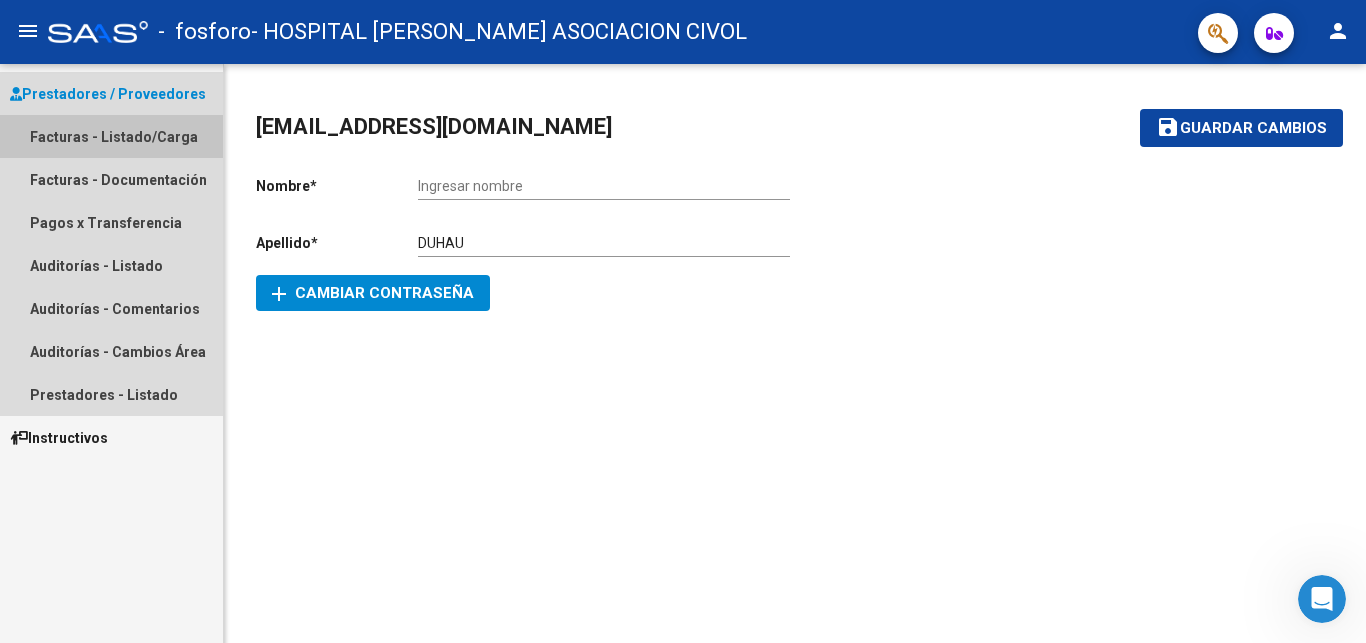 click on "Facturas - Listado/Carga" at bounding box center [111, 136] 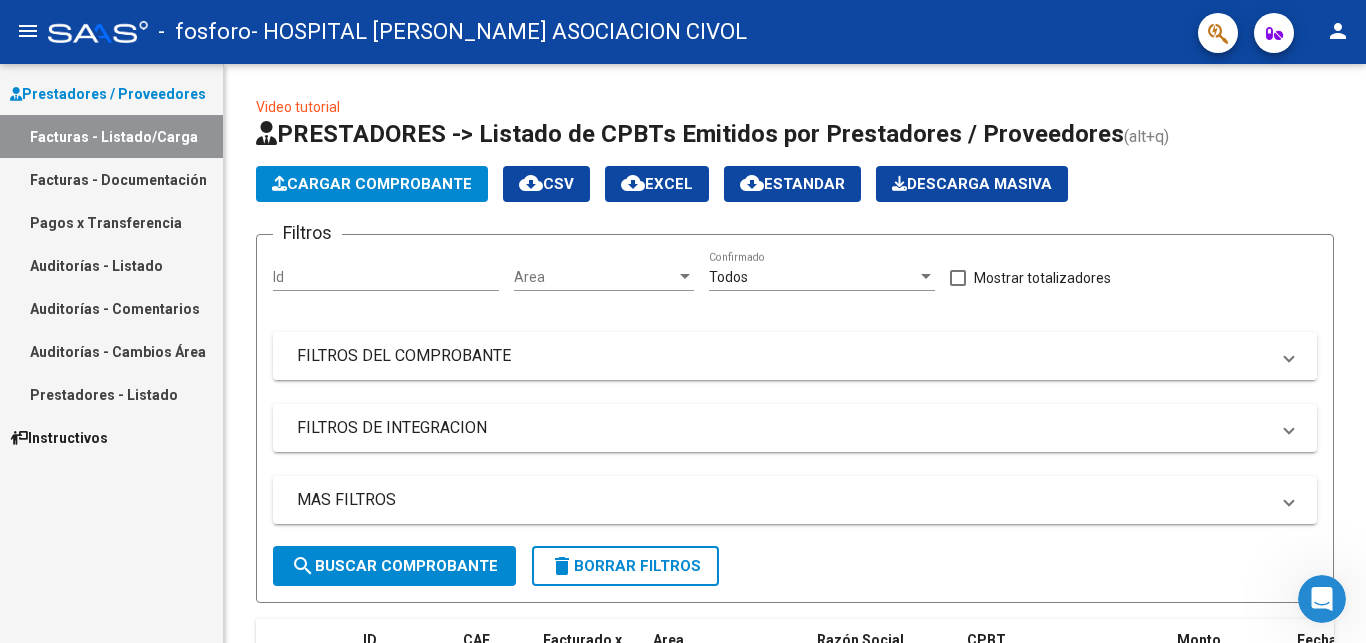 click on "FILTROS DEL COMPROBANTE" at bounding box center [783, 356] 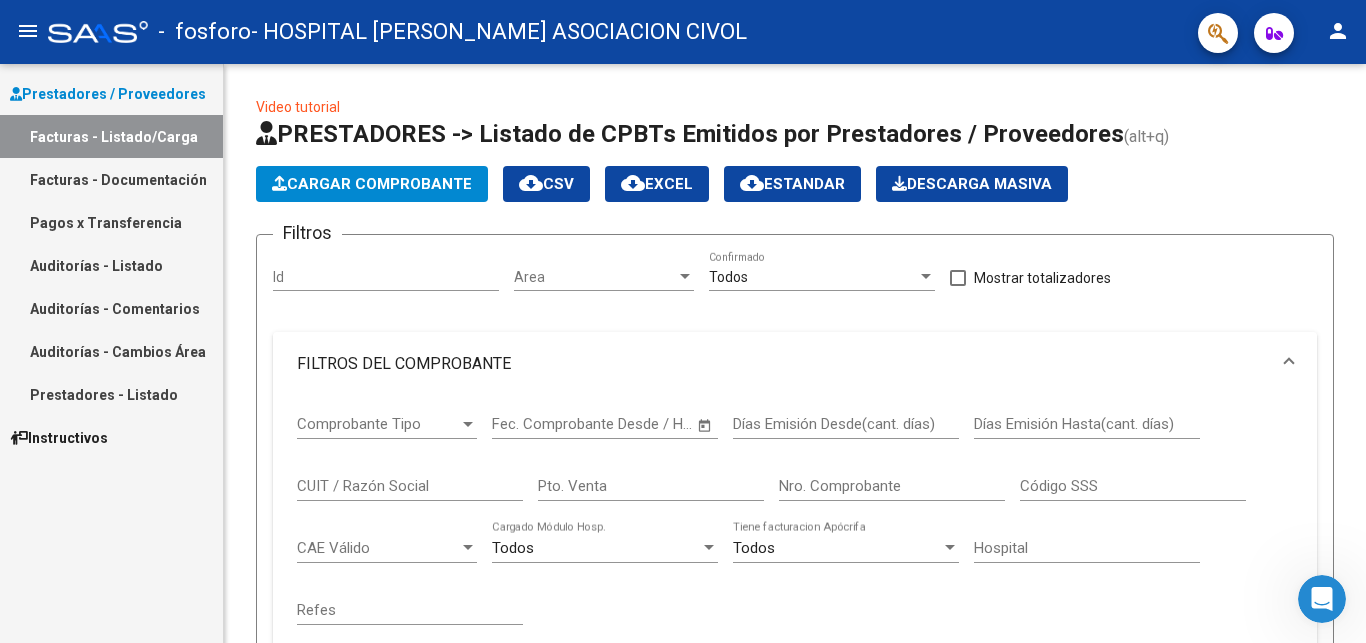 click on "FILTROS DEL COMPROBANTE" at bounding box center [783, 364] 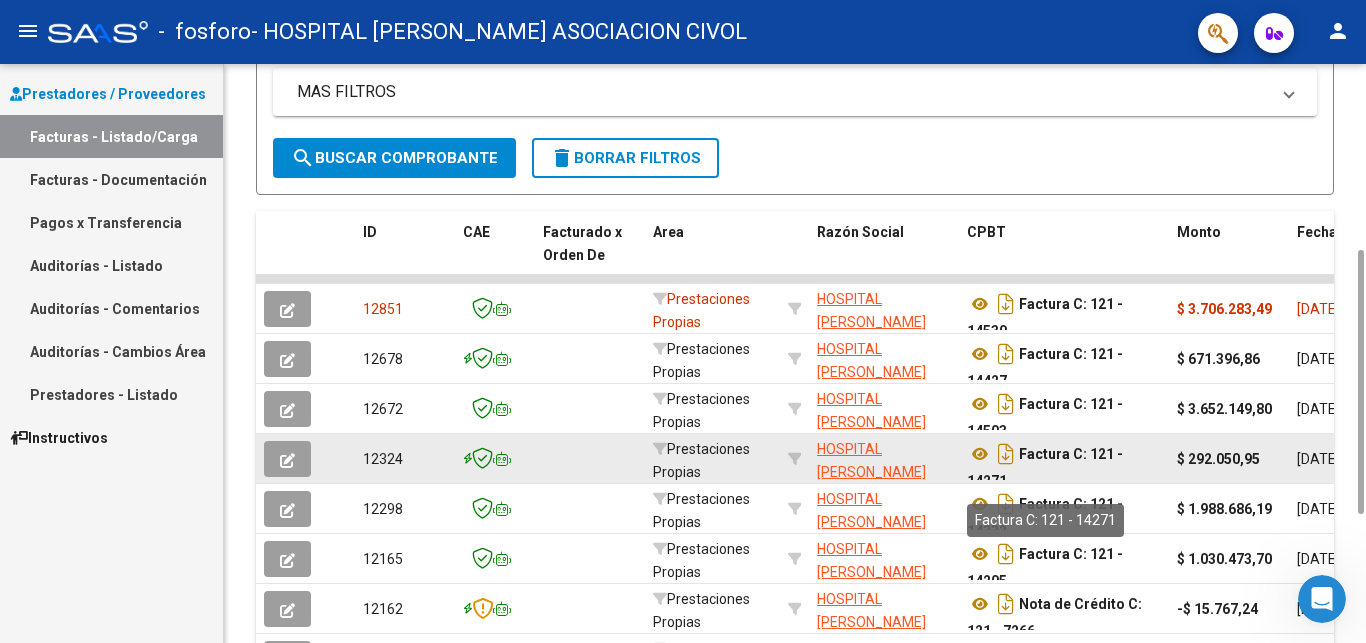 scroll, scrollTop: 612, scrollLeft: 0, axis: vertical 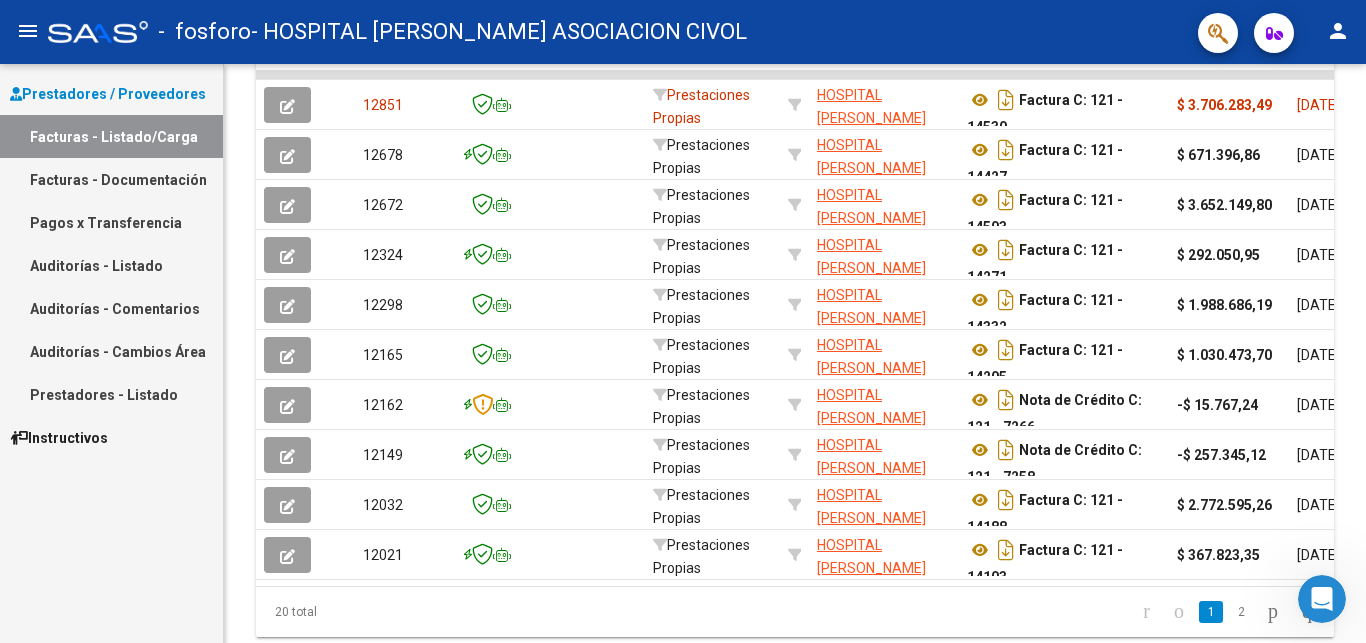 click on "Facturas - Documentación" at bounding box center (111, 179) 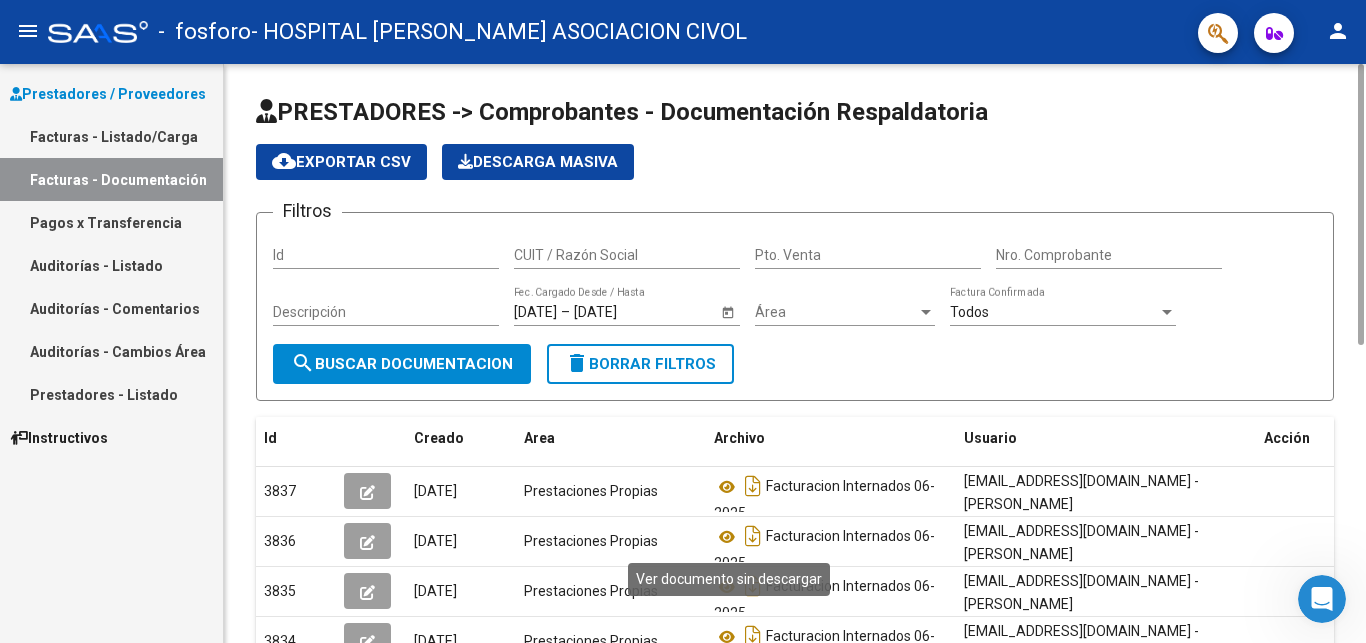 scroll, scrollTop: 204, scrollLeft: 0, axis: vertical 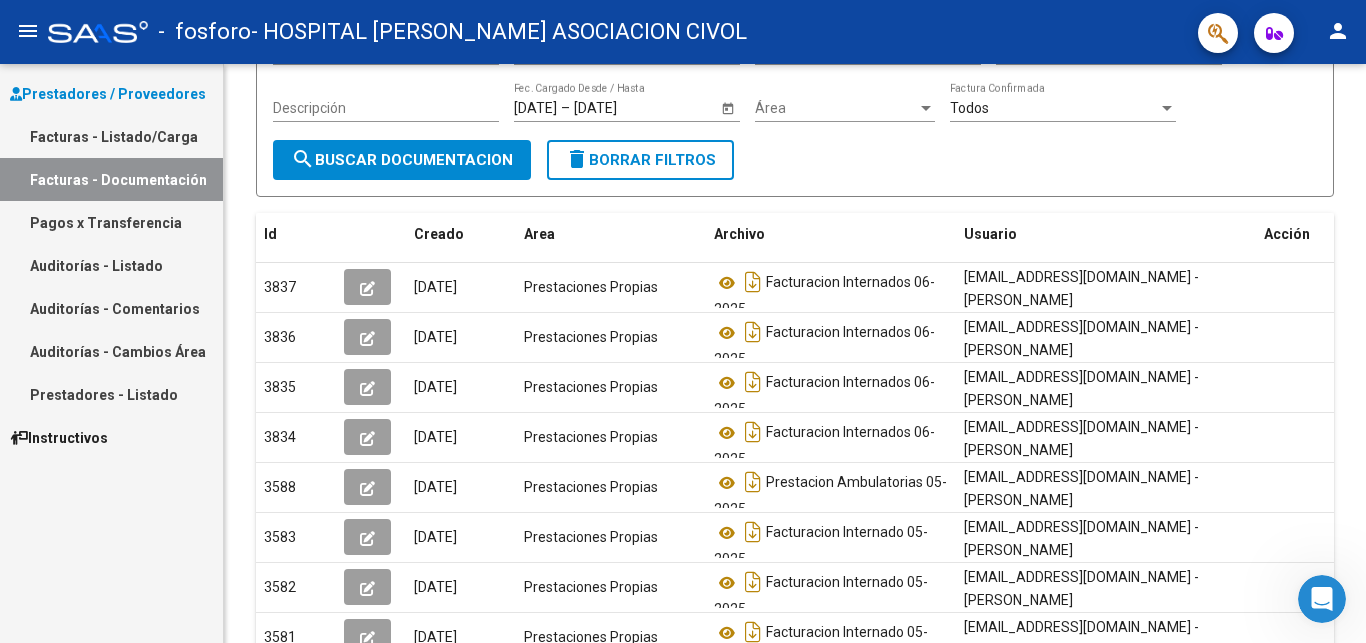 click on "Auditorías - Listado" at bounding box center [111, 265] 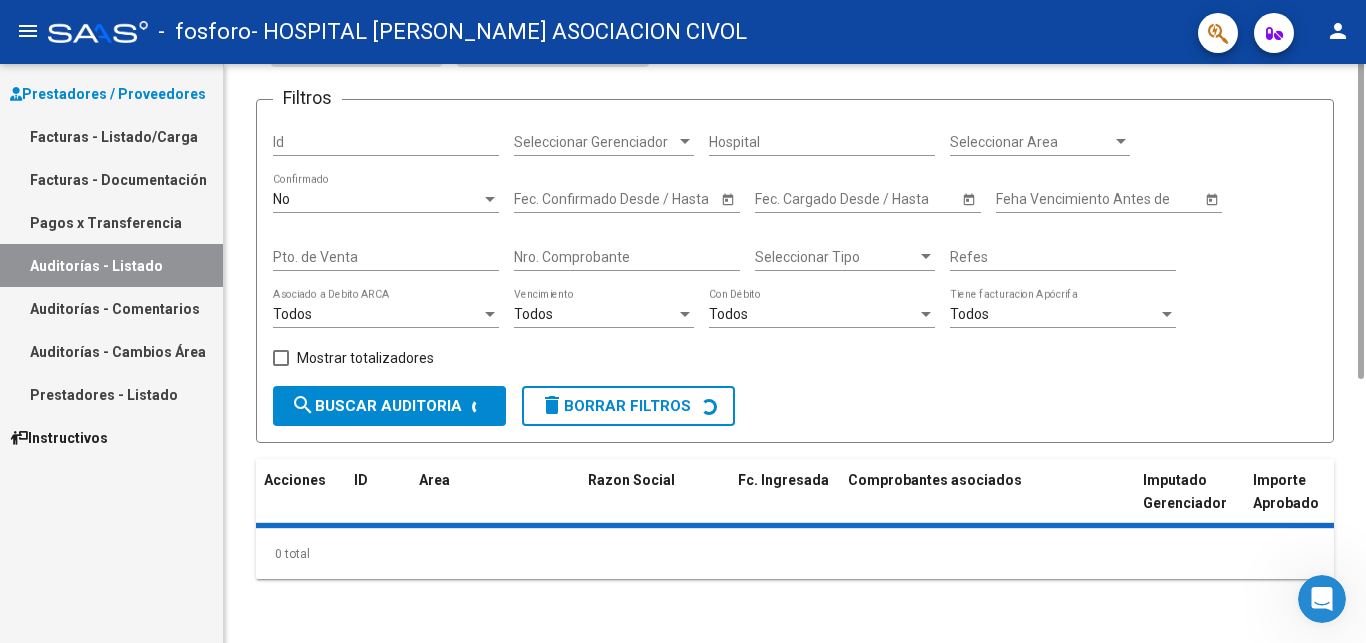 scroll, scrollTop: 0, scrollLeft: 0, axis: both 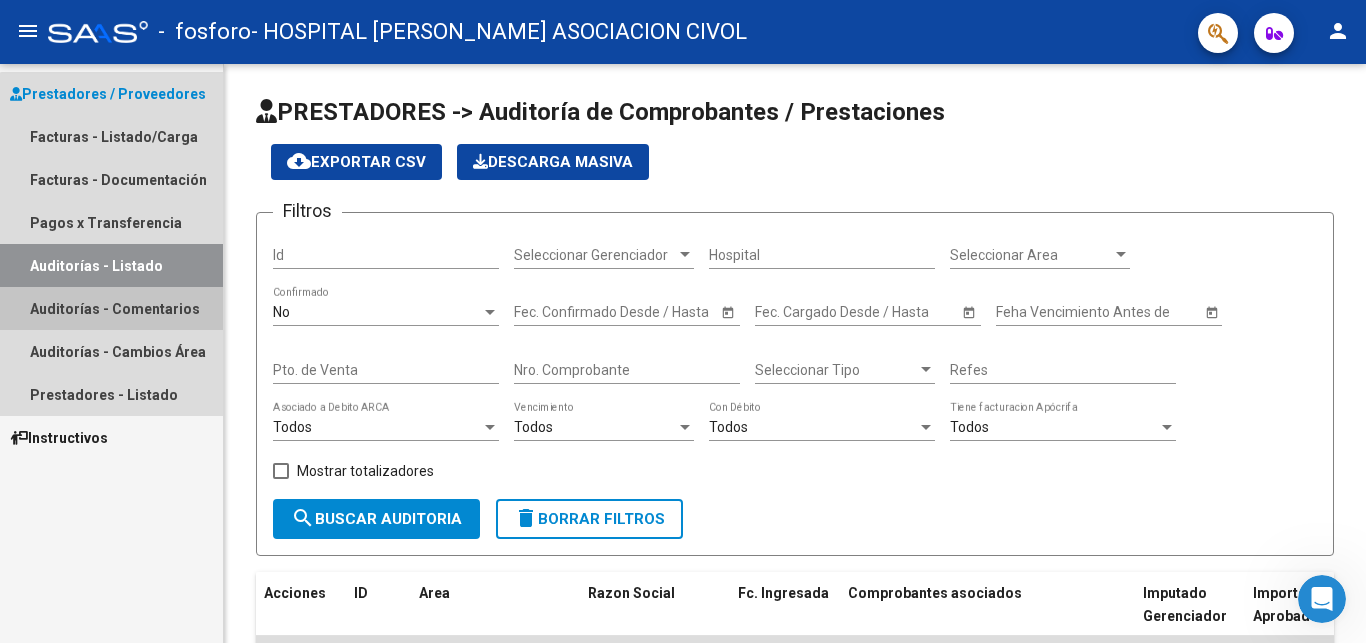 click on "Auditorías - Comentarios" at bounding box center [111, 308] 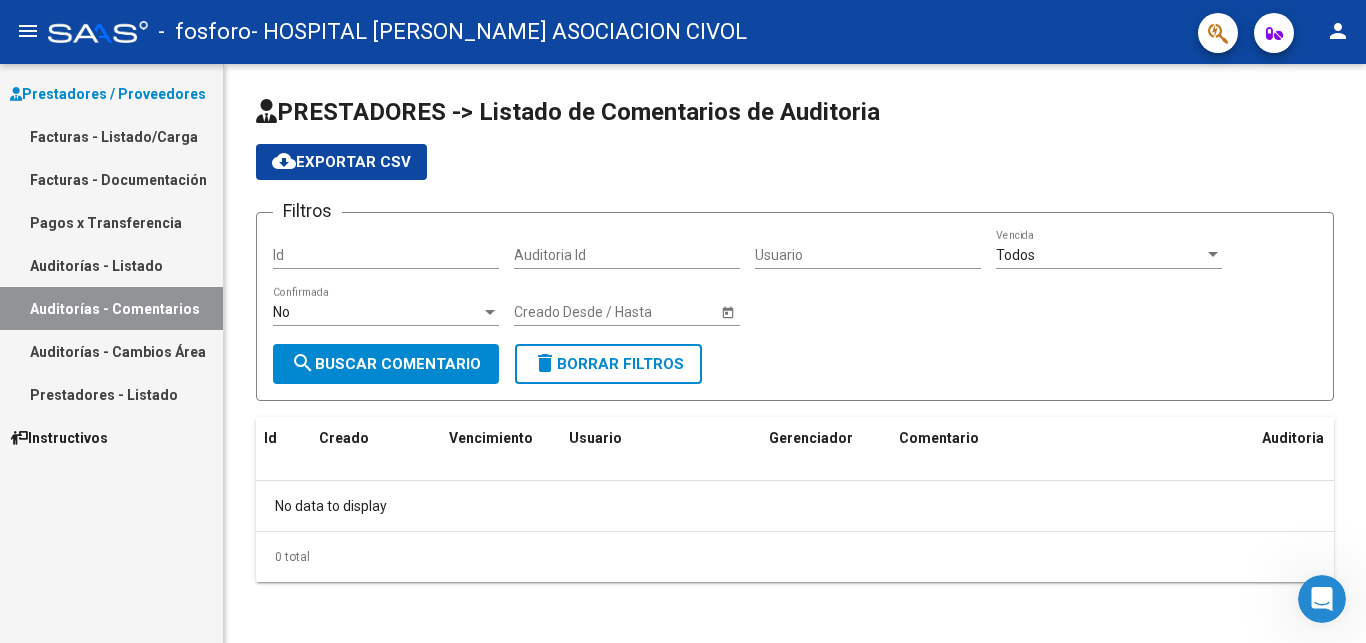 click on "Auditorías - Listado" at bounding box center [111, 265] 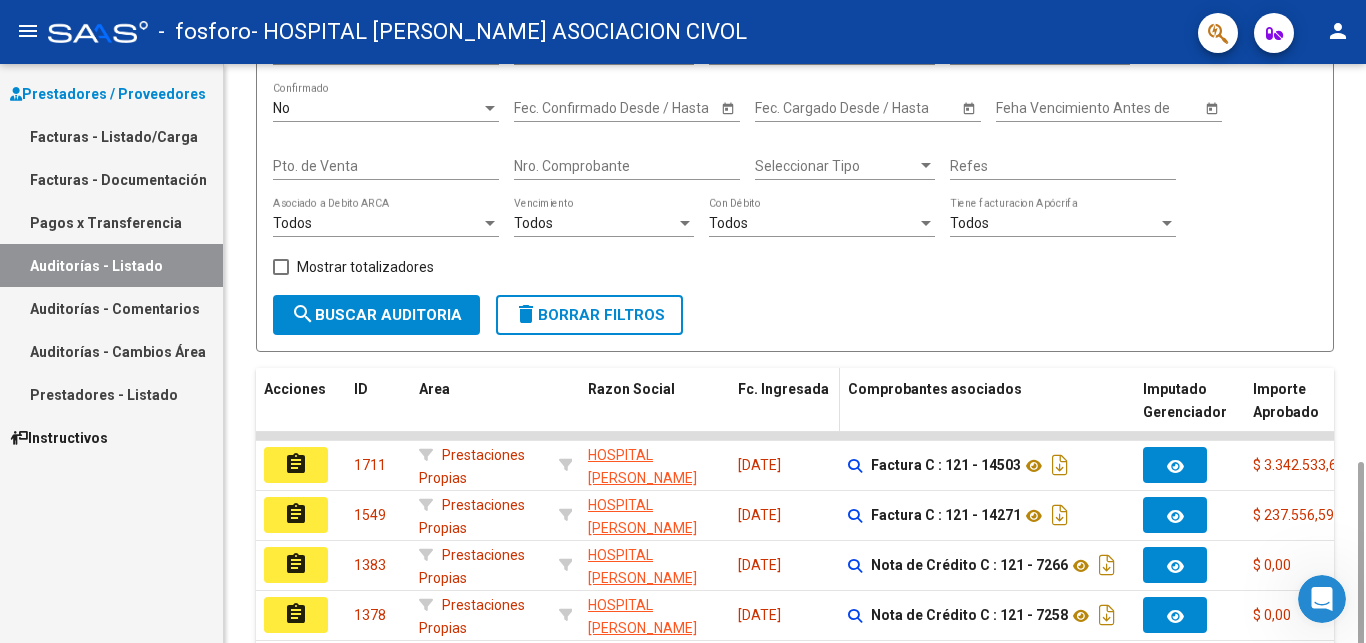 scroll, scrollTop: 408, scrollLeft: 0, axis: vertical 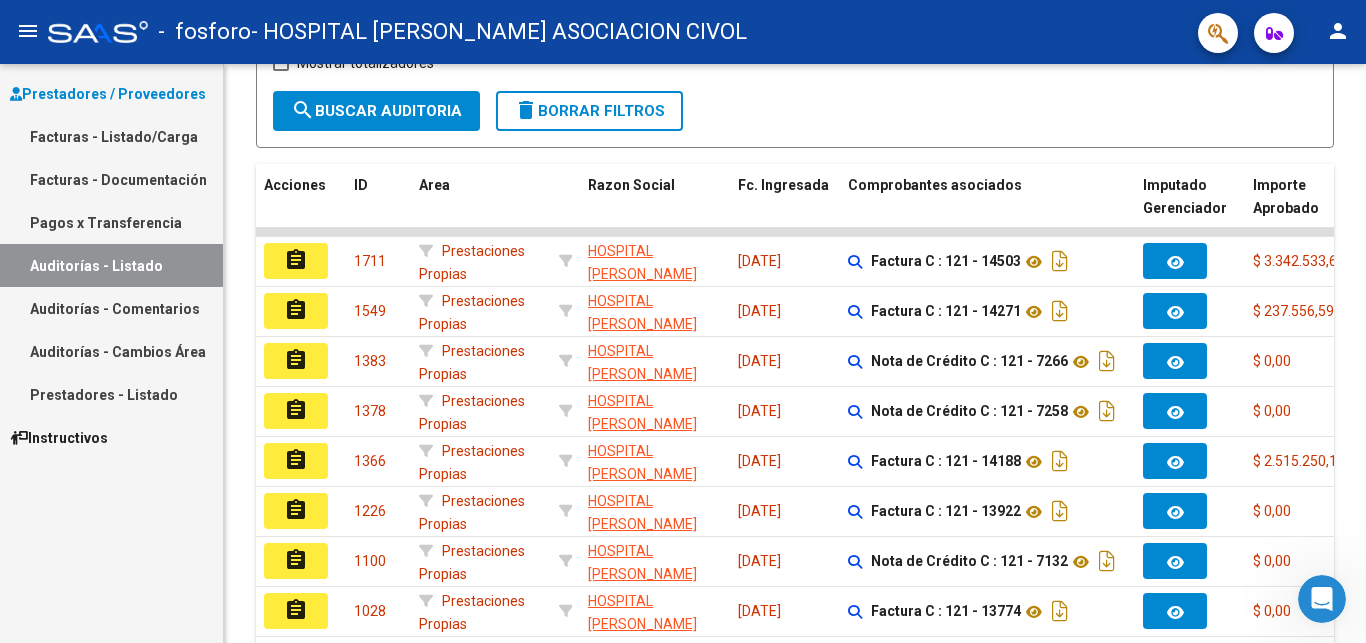 click on "Pagos x Transferencia" at bounding box center (111, 222) 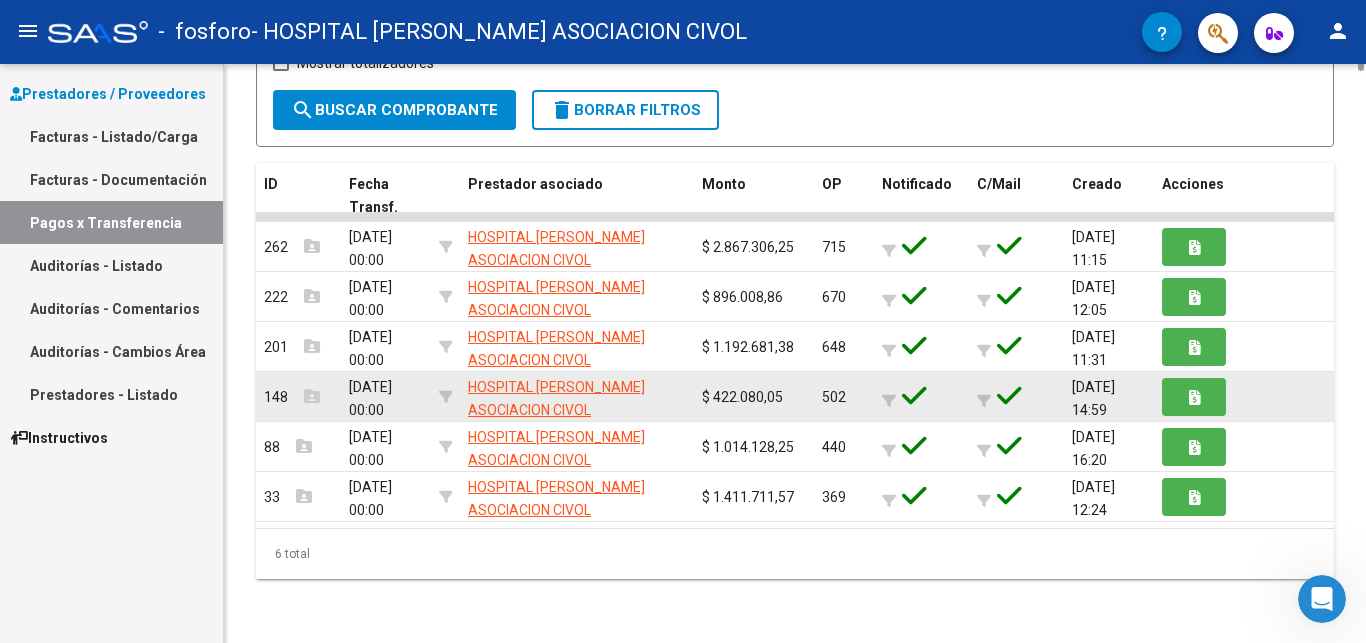 scroll, scrollTop: 0, scrollLeft: 0, axis: both 